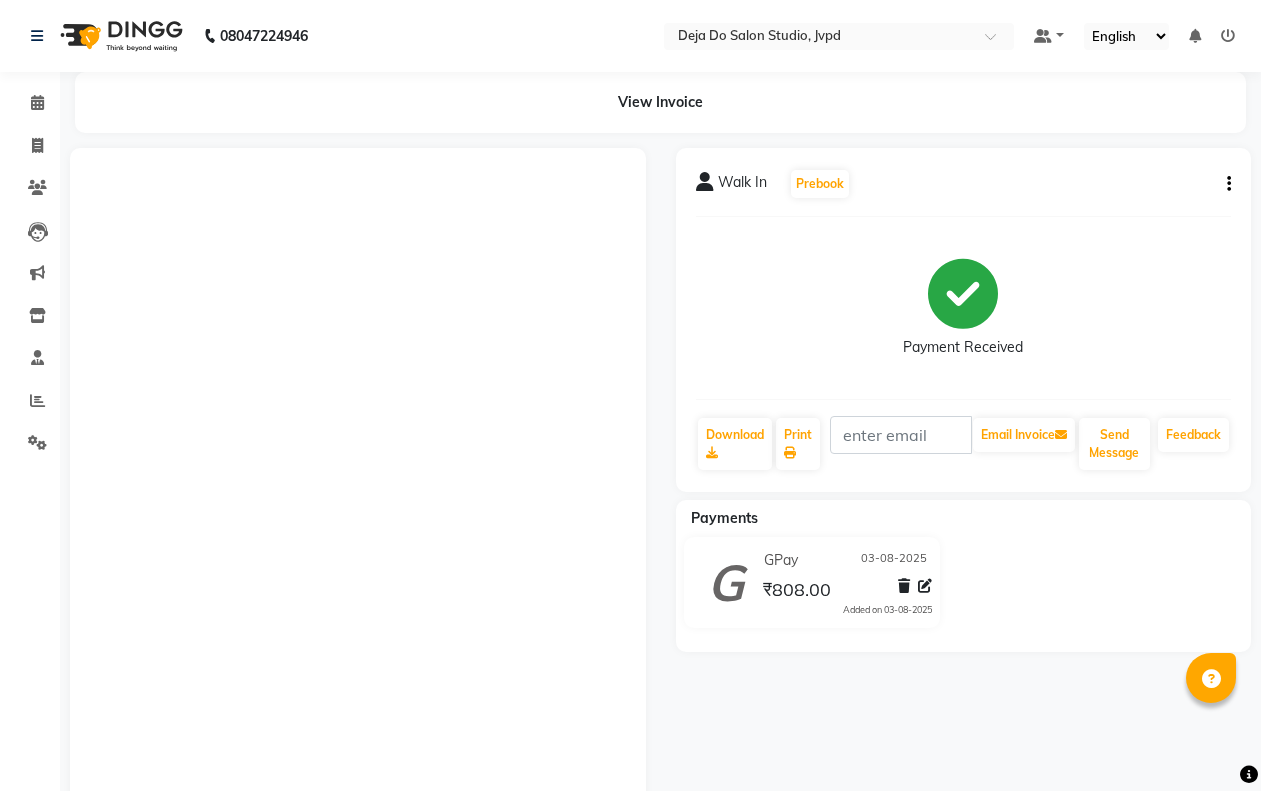scroll, scrollTop: 0, scrollLeft: 0, axis: both 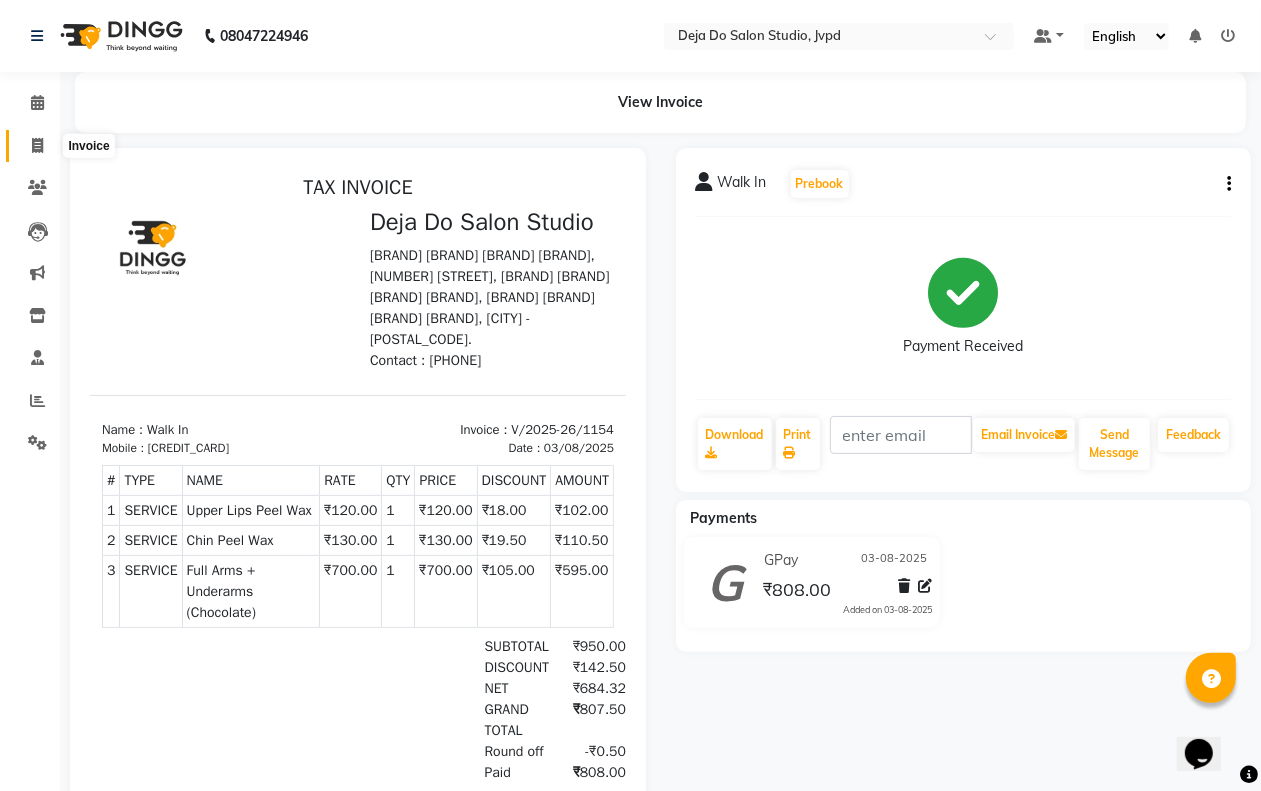 drag, startPoint x: 32, startPoint y: 140, endPoint x: 85, endPoint y: 162, distance: 57.384666 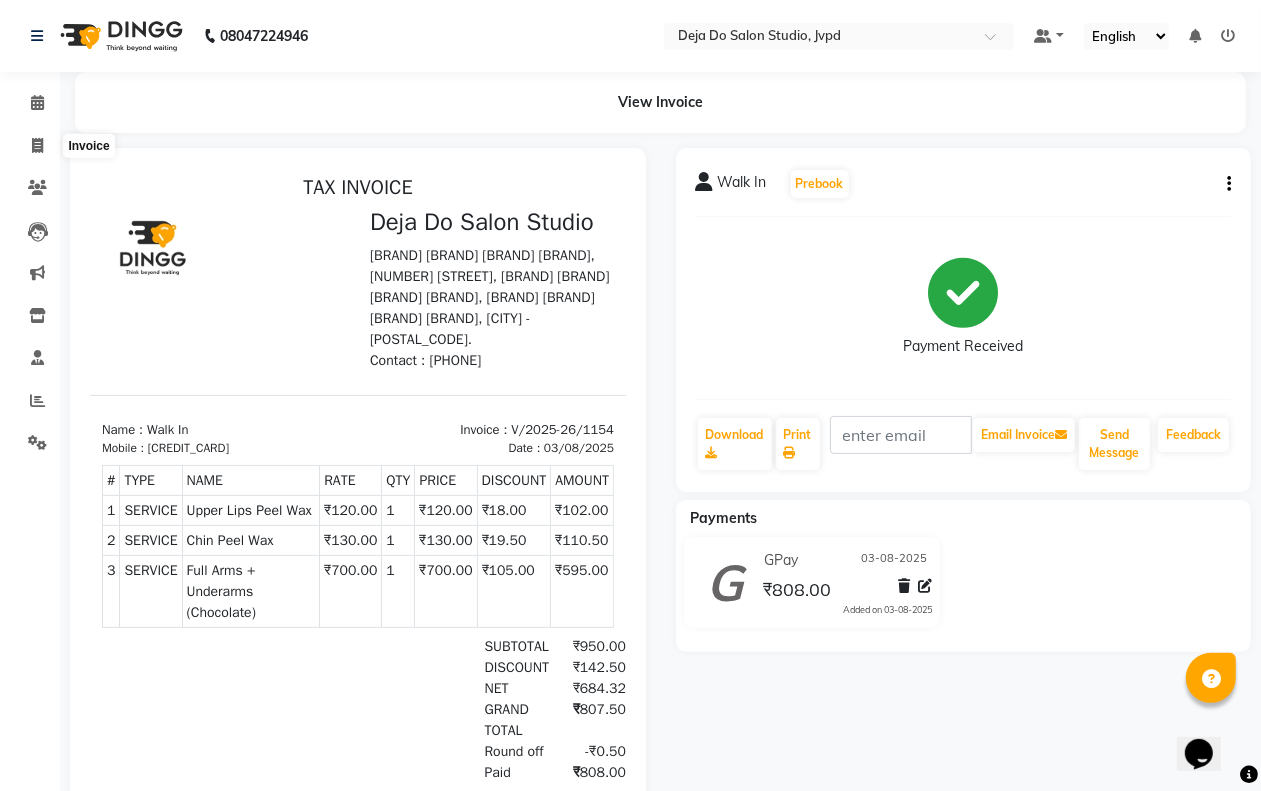 select on "service" 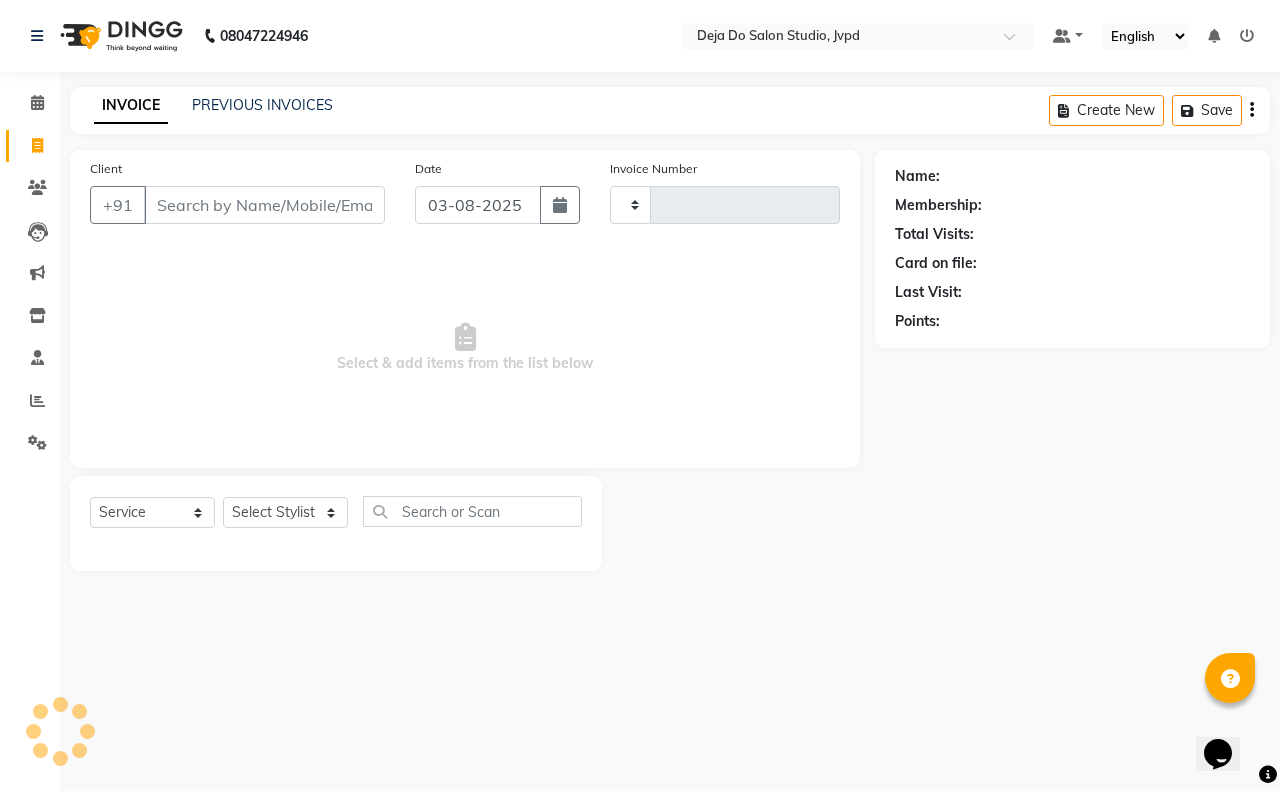 click on "Client" at bounding box center (264, 205) 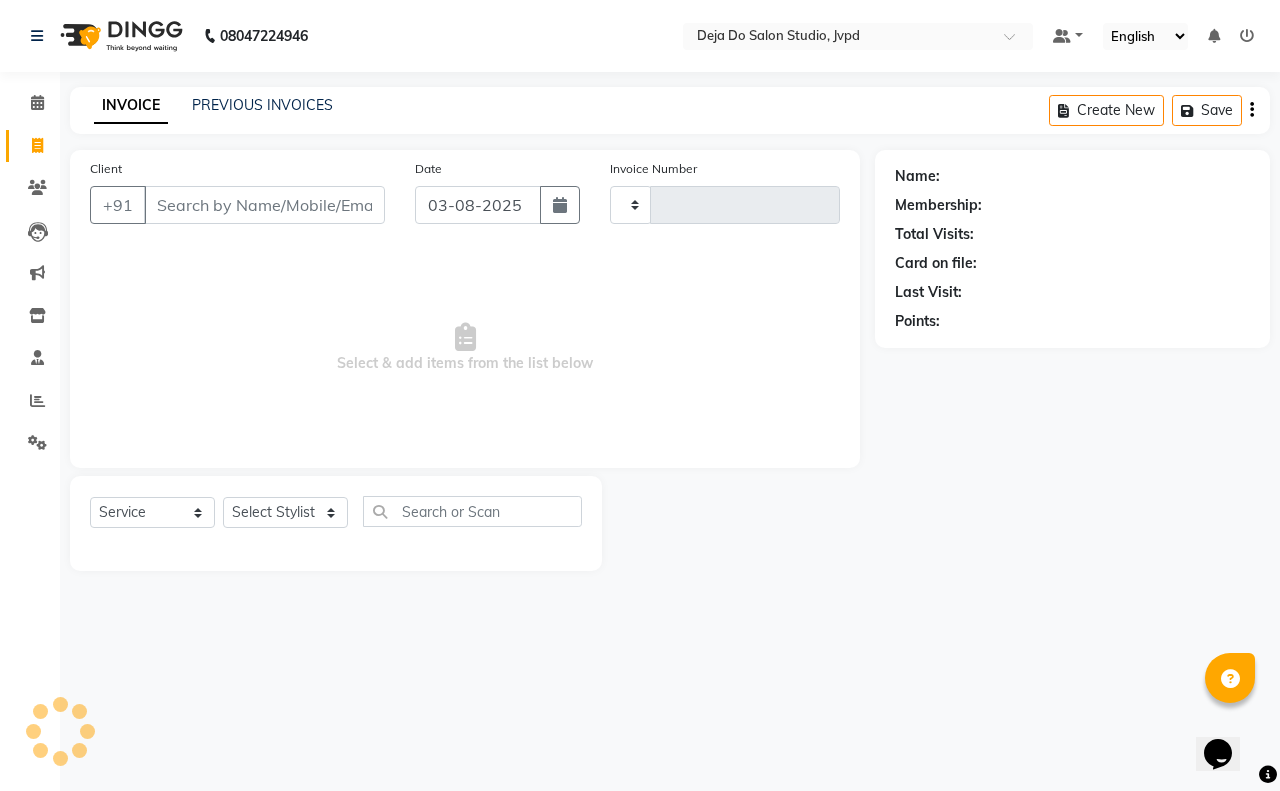 type on "1155" 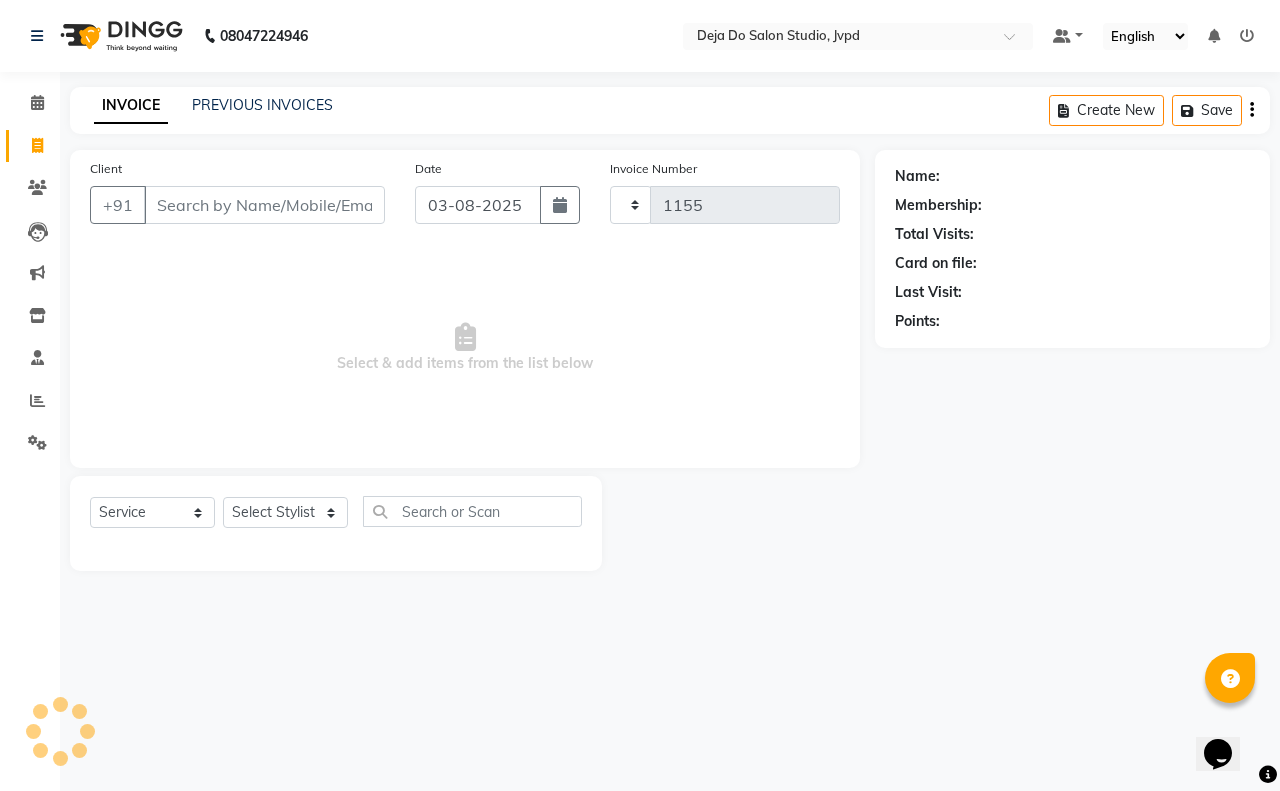 select on "7295" 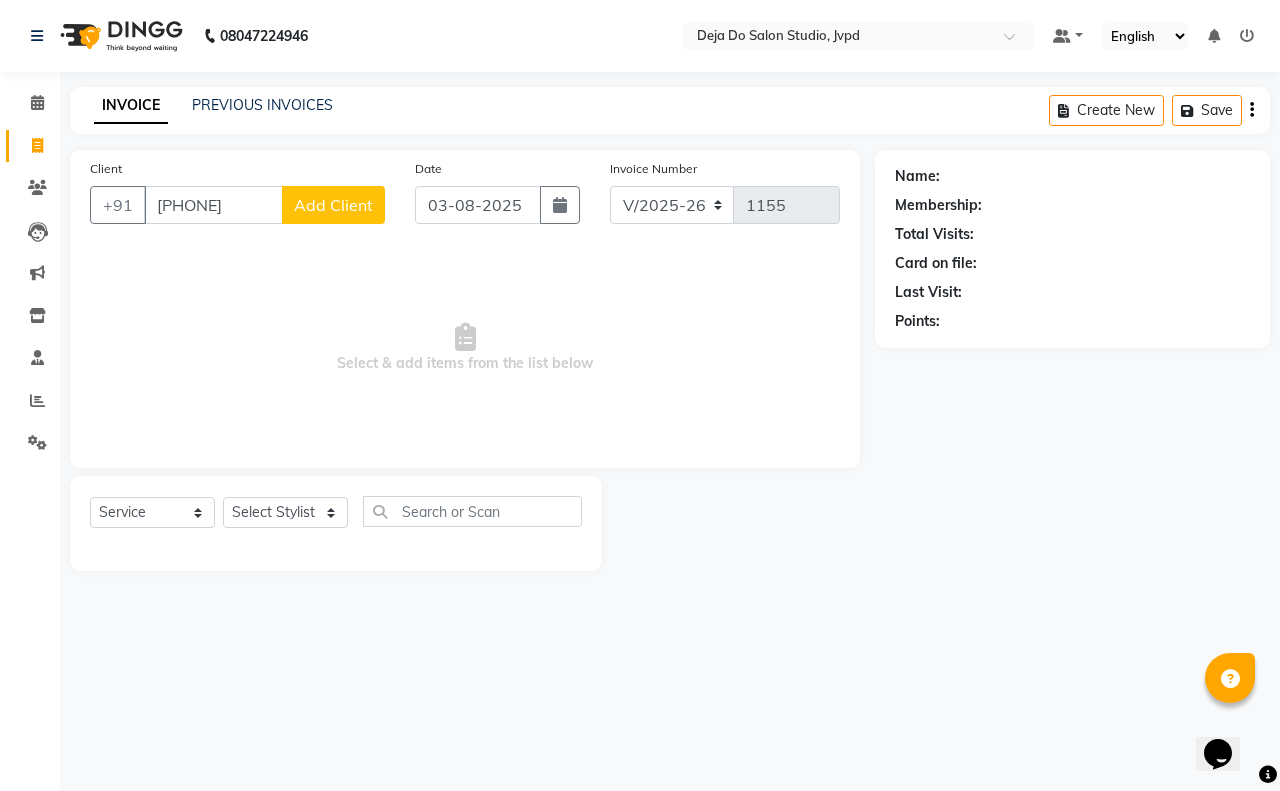 type on "[PHONE]" 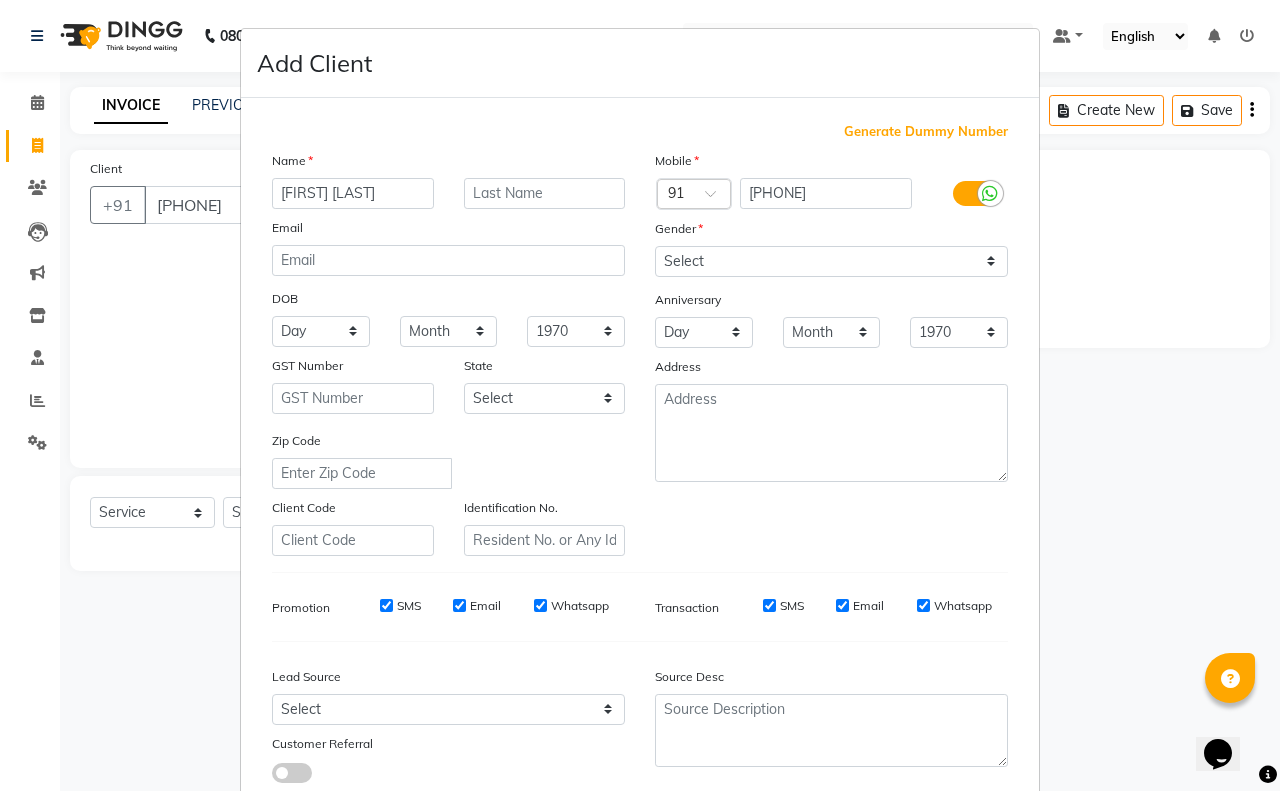 type on "[FIRST] [LAST]" 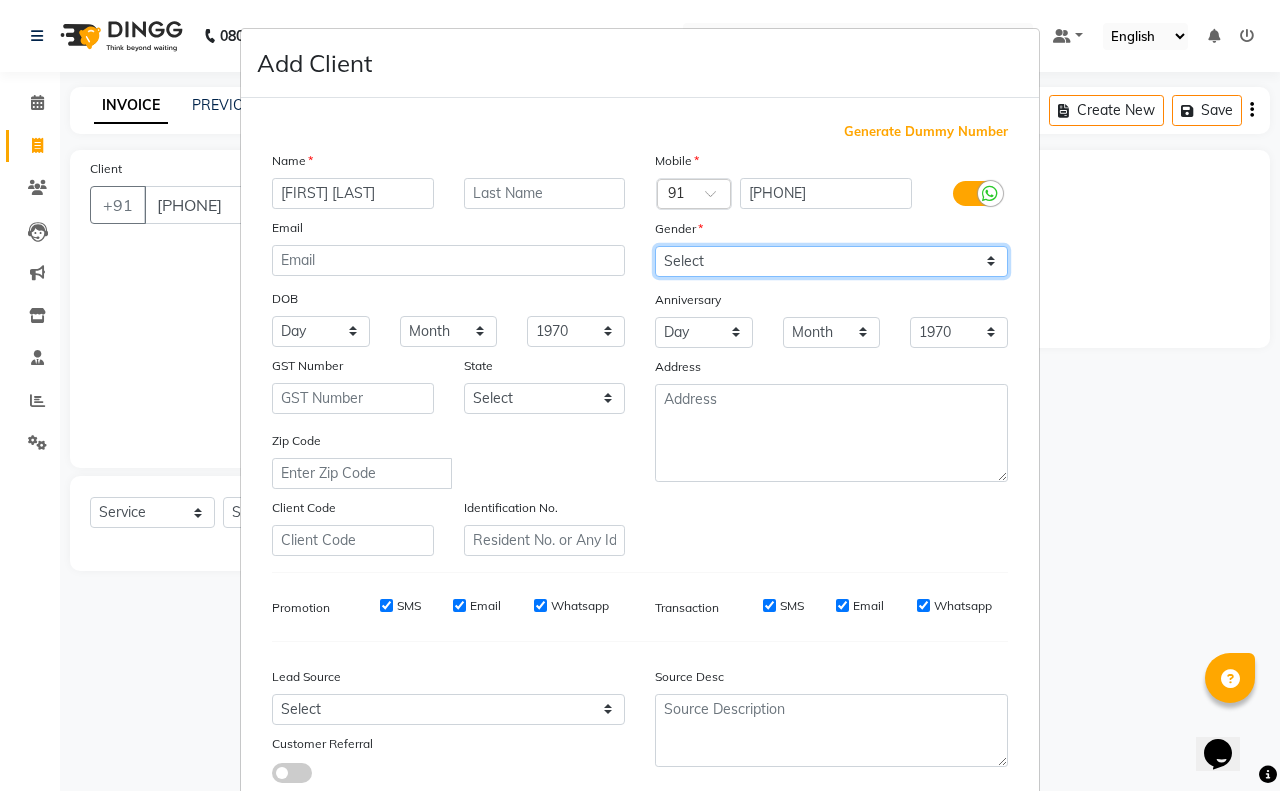 click on "Select Male Female Other Prefer Not To Say" at bounding box center [831, 261] 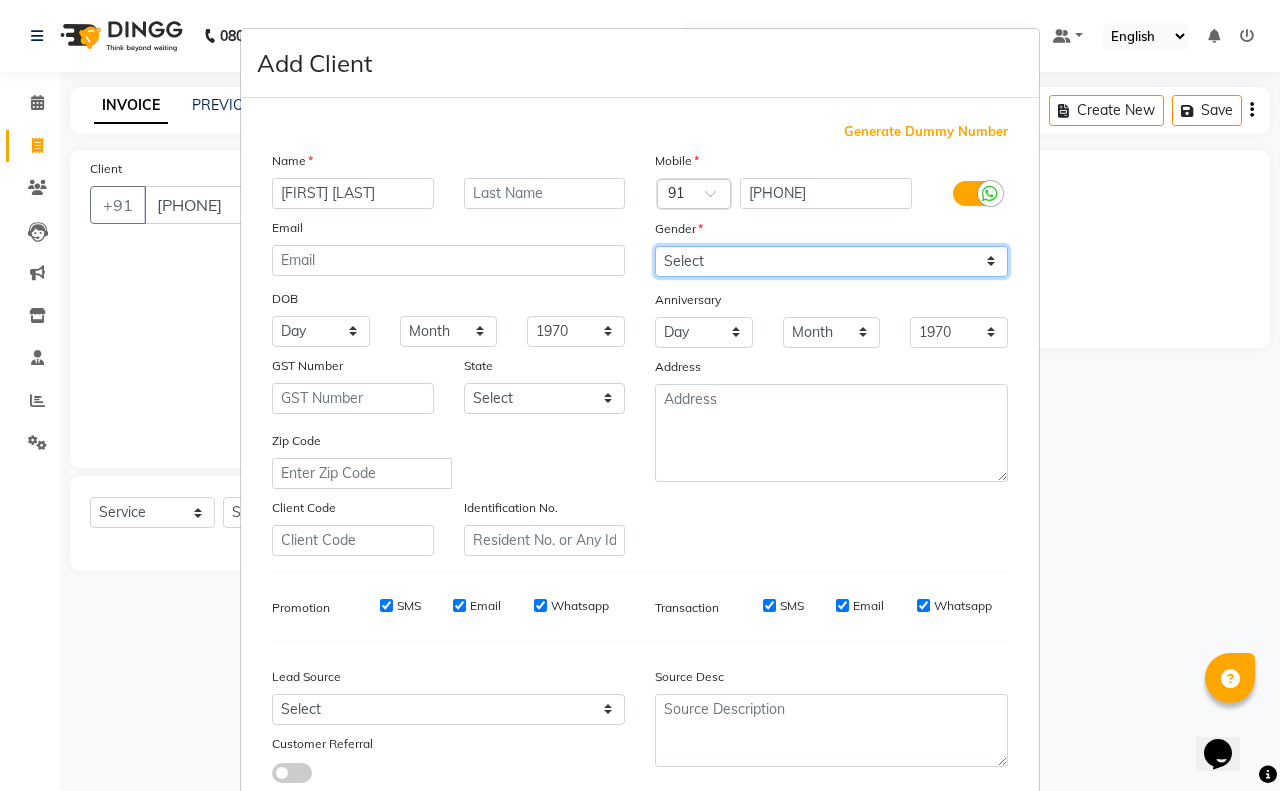 select on "female" 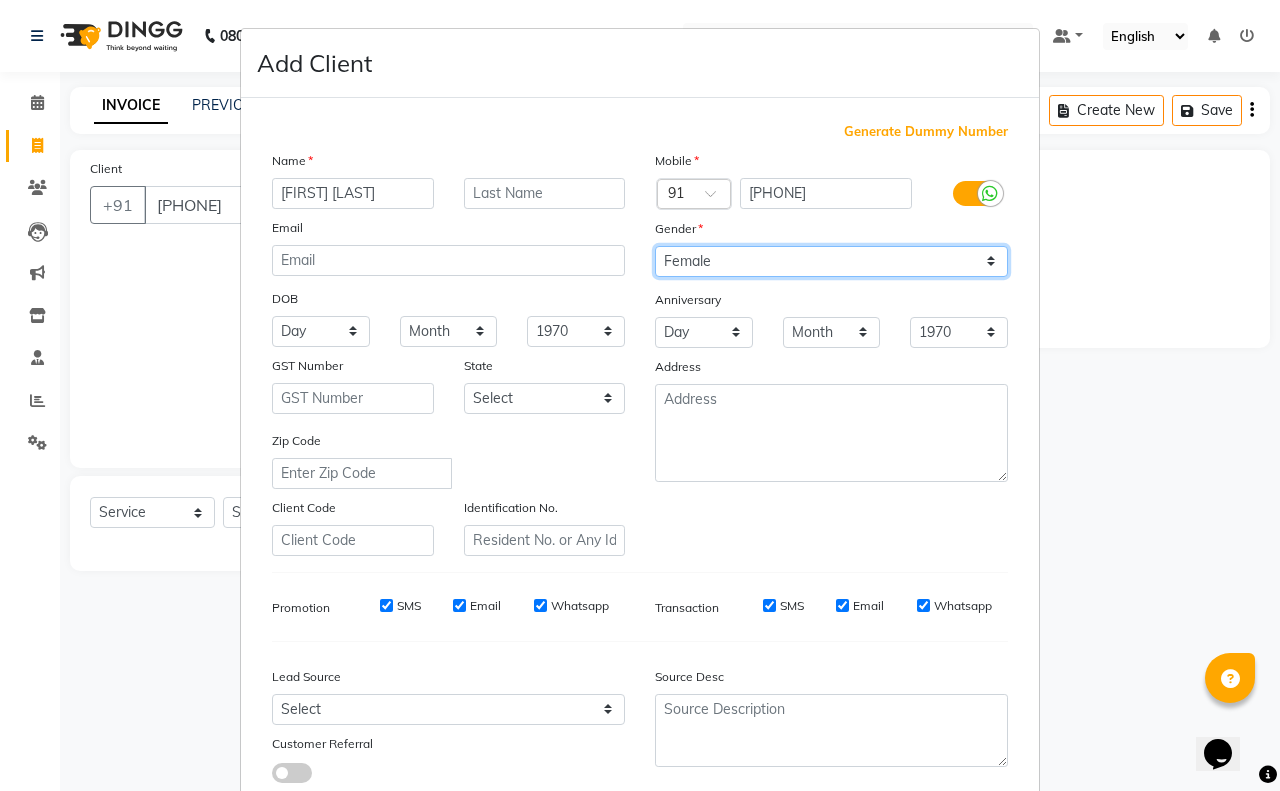 click on "Select Male Female Other Prefer Not To Say" at bounding box center [831, 261] 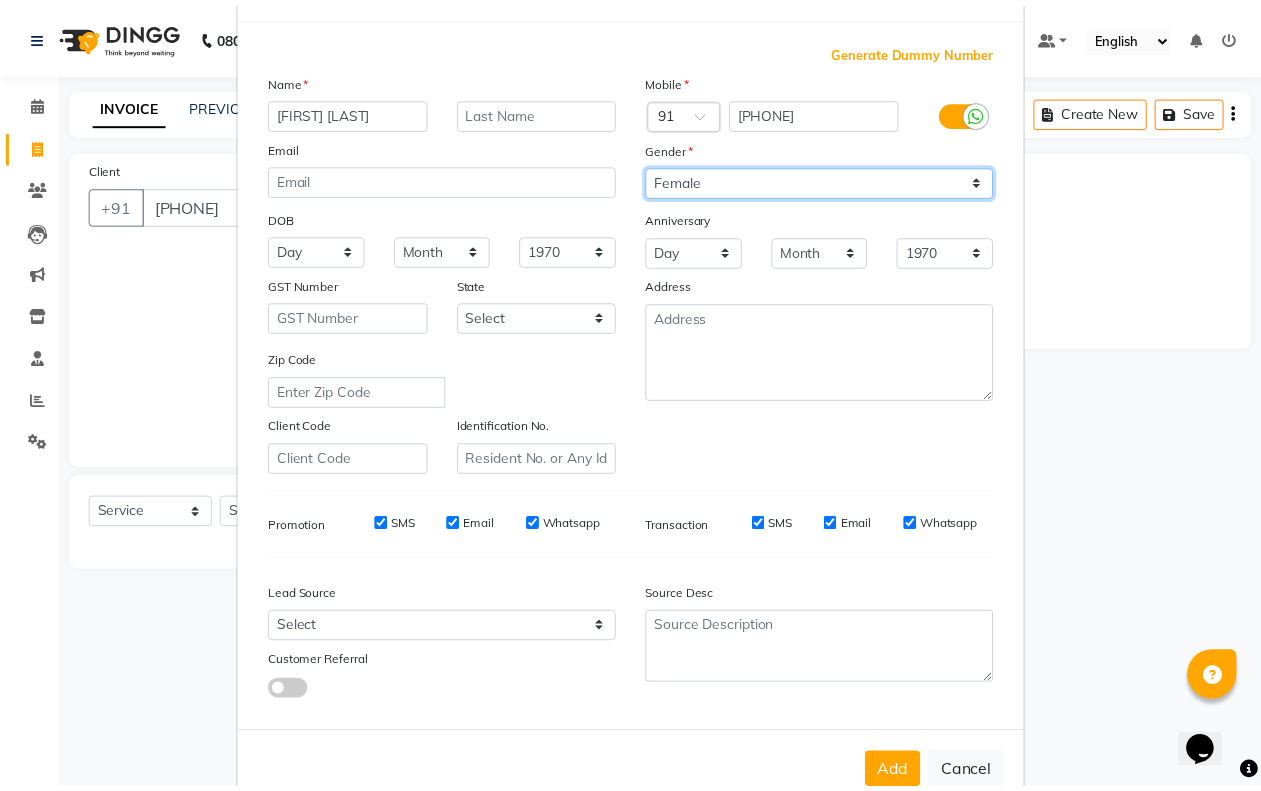 scroll, scrollTop: 125, scrollLeft: 0, axis: vertical 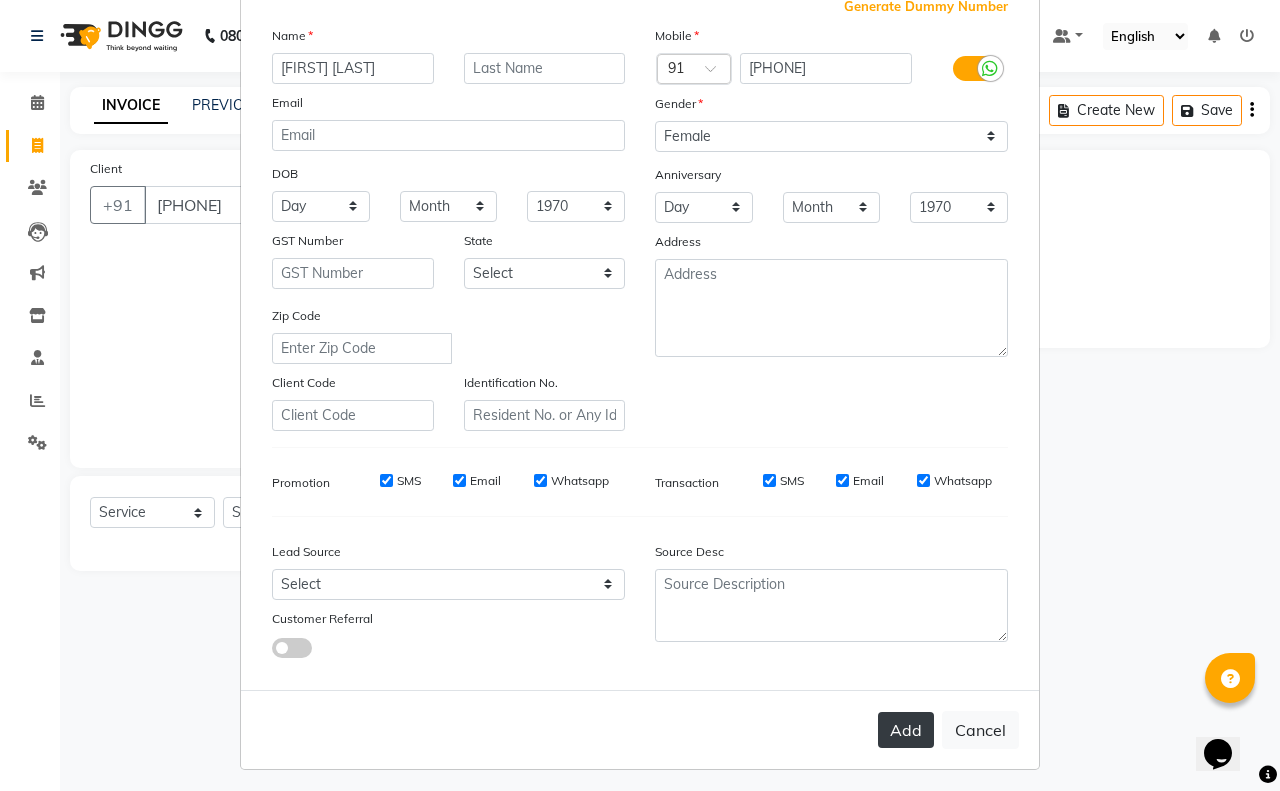 click on "Add" at bounding box center [906, 730] 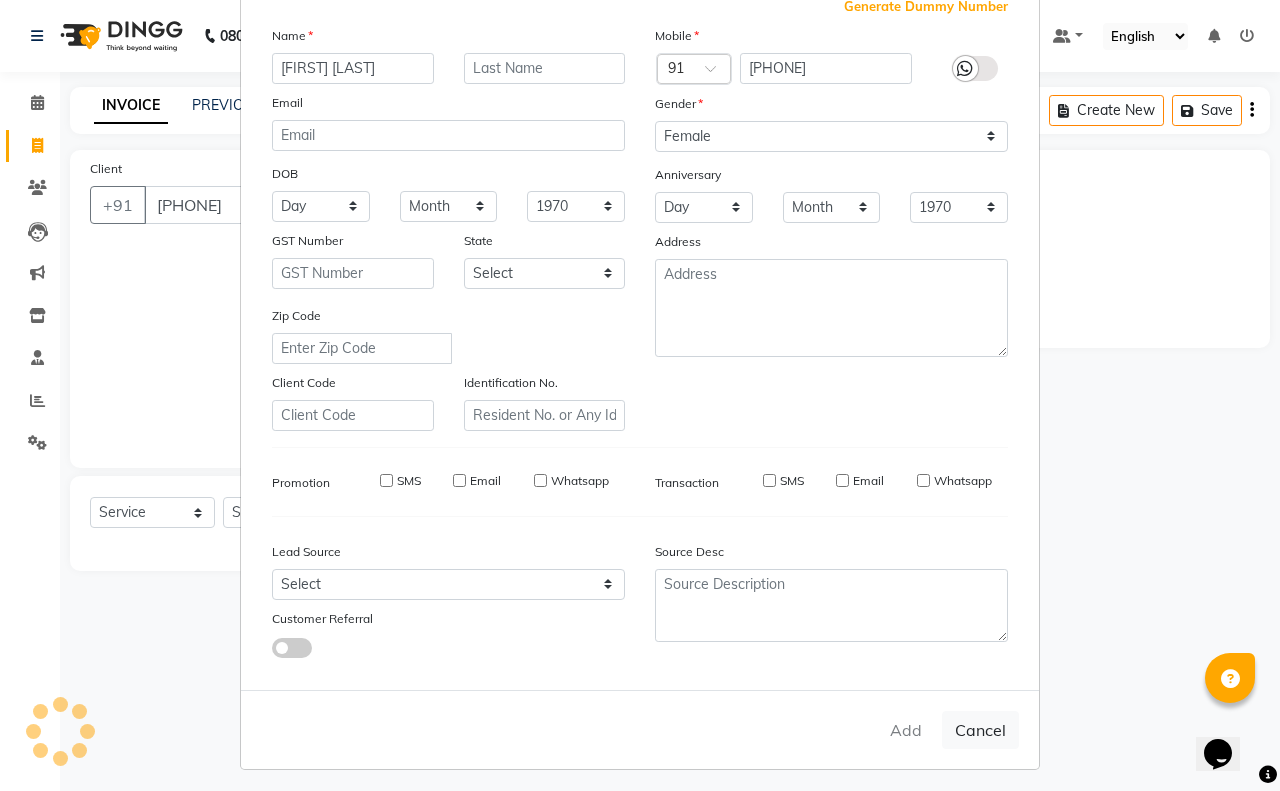 type on "98******11" 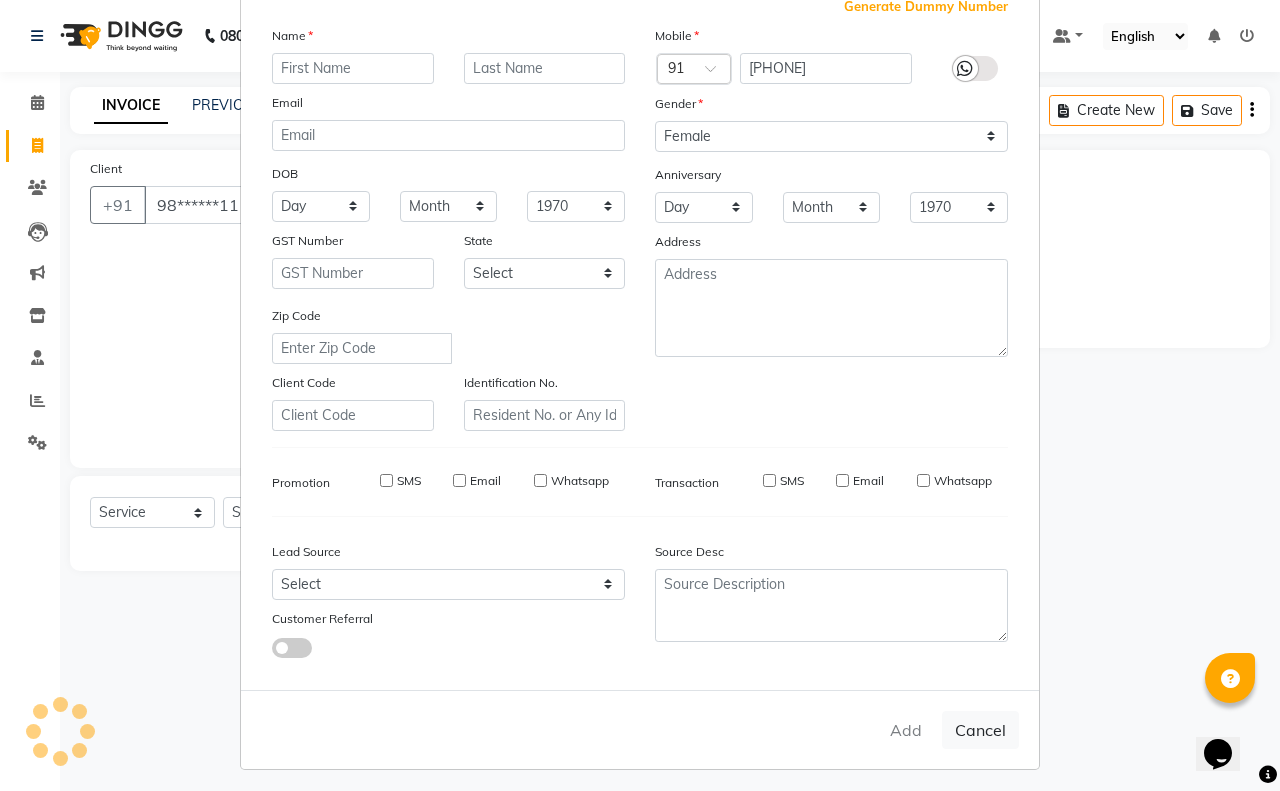 select 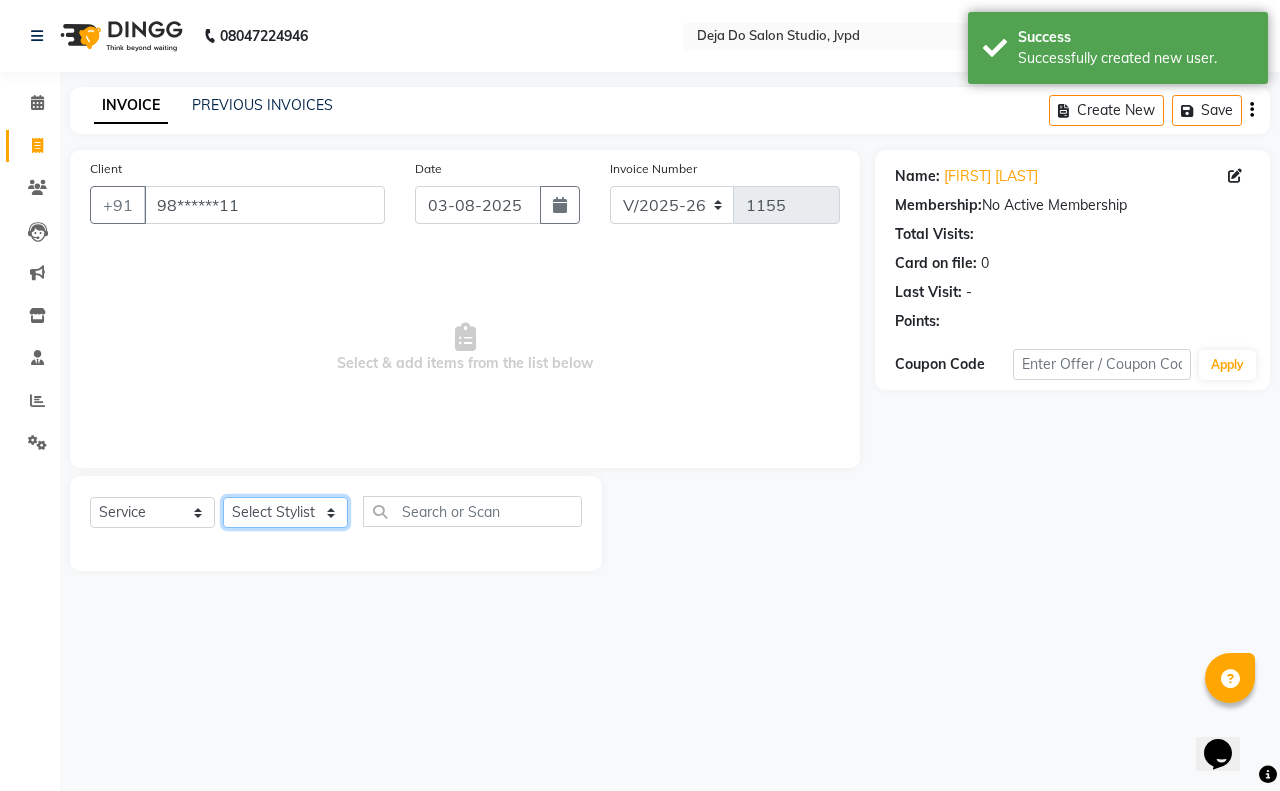 click on "Select Stylist Aditi Admin Anam  Sheikh  Arifa Shaikh Danish  Salamani Farida Fatima Kasbe Namya salian Rashi Mayur Sakina Rupani Shefali  shetty Shuaib Salamani Sumaiya sayed Sushma Pelage" 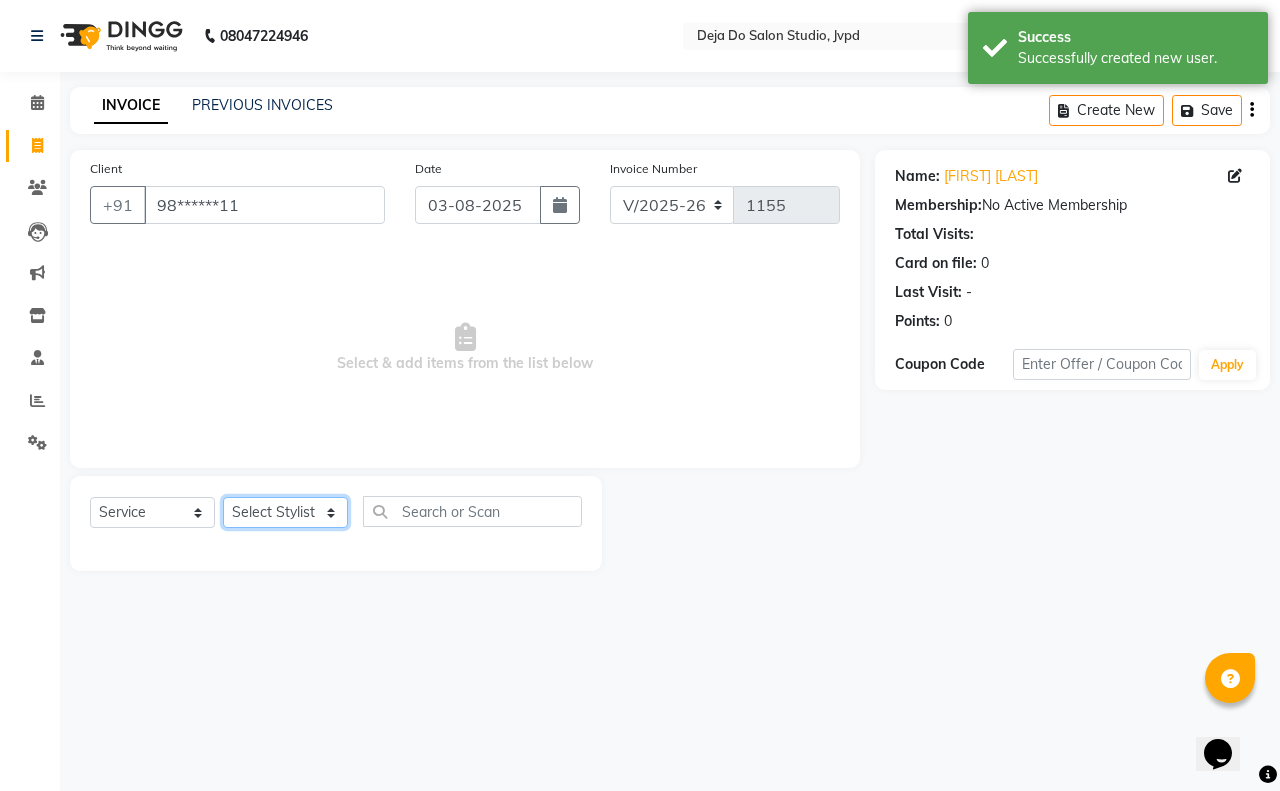 select on "85552" 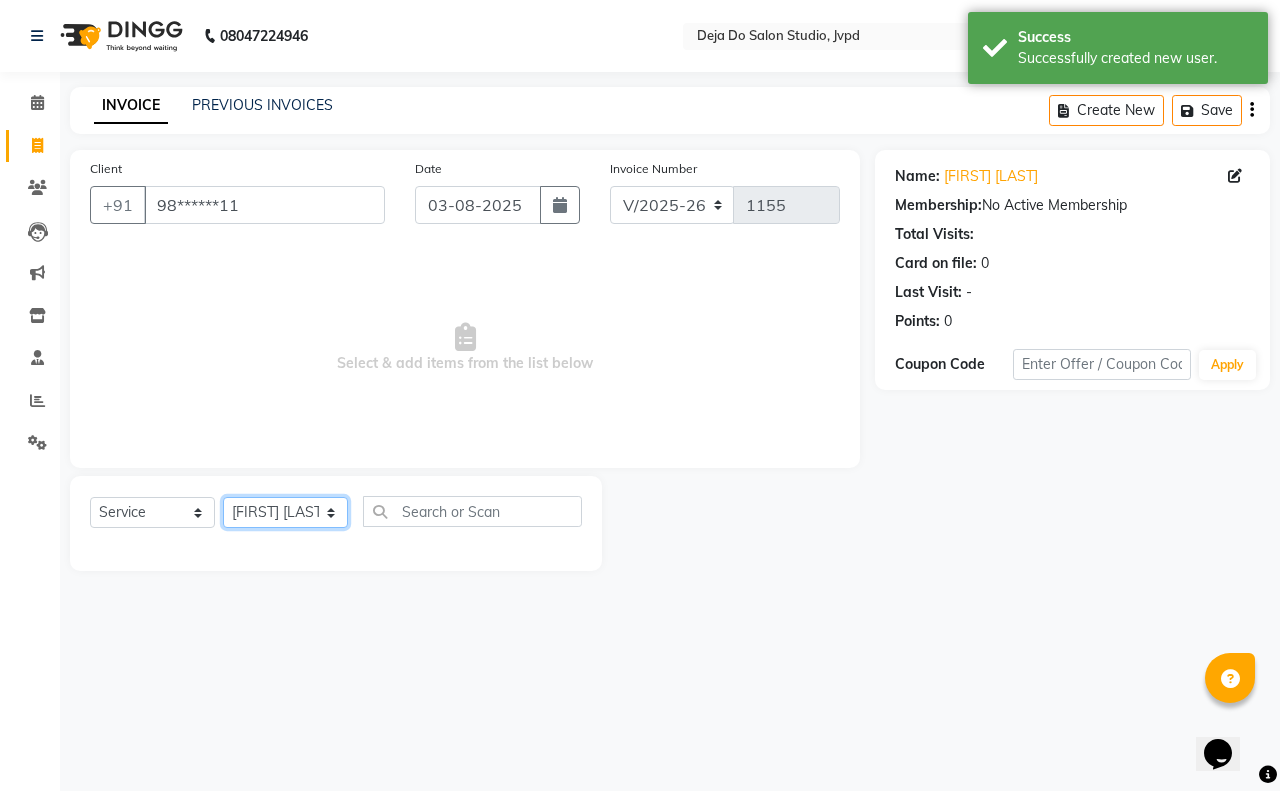 click on "Select Stylist Aditi Admin Anam  Sheikh  Arifa Shaikh Danish  Salamani Farida Fatima Kasbe Namya salian Rashi Mayur Sakina Rupani Shefali  shetty Shuaib Salamani Sumaiya sayed Sushma Pelage" 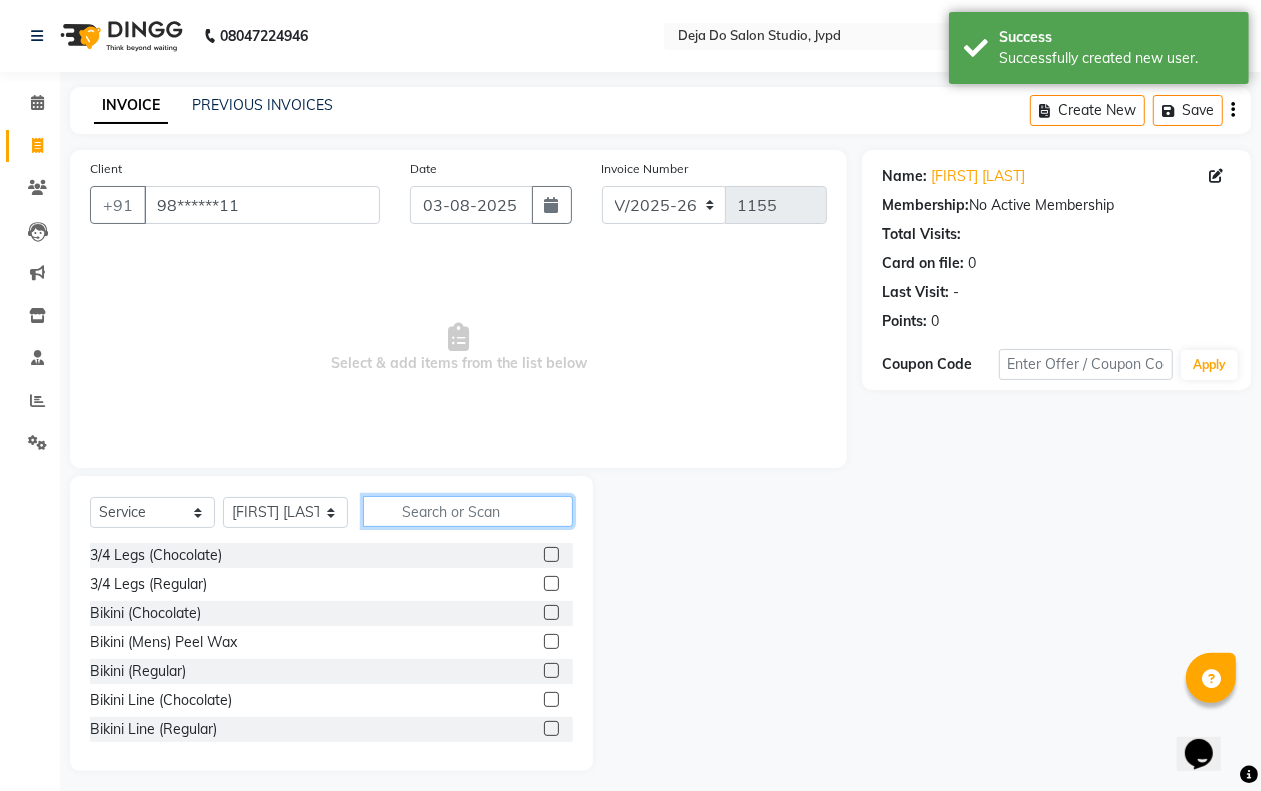 click 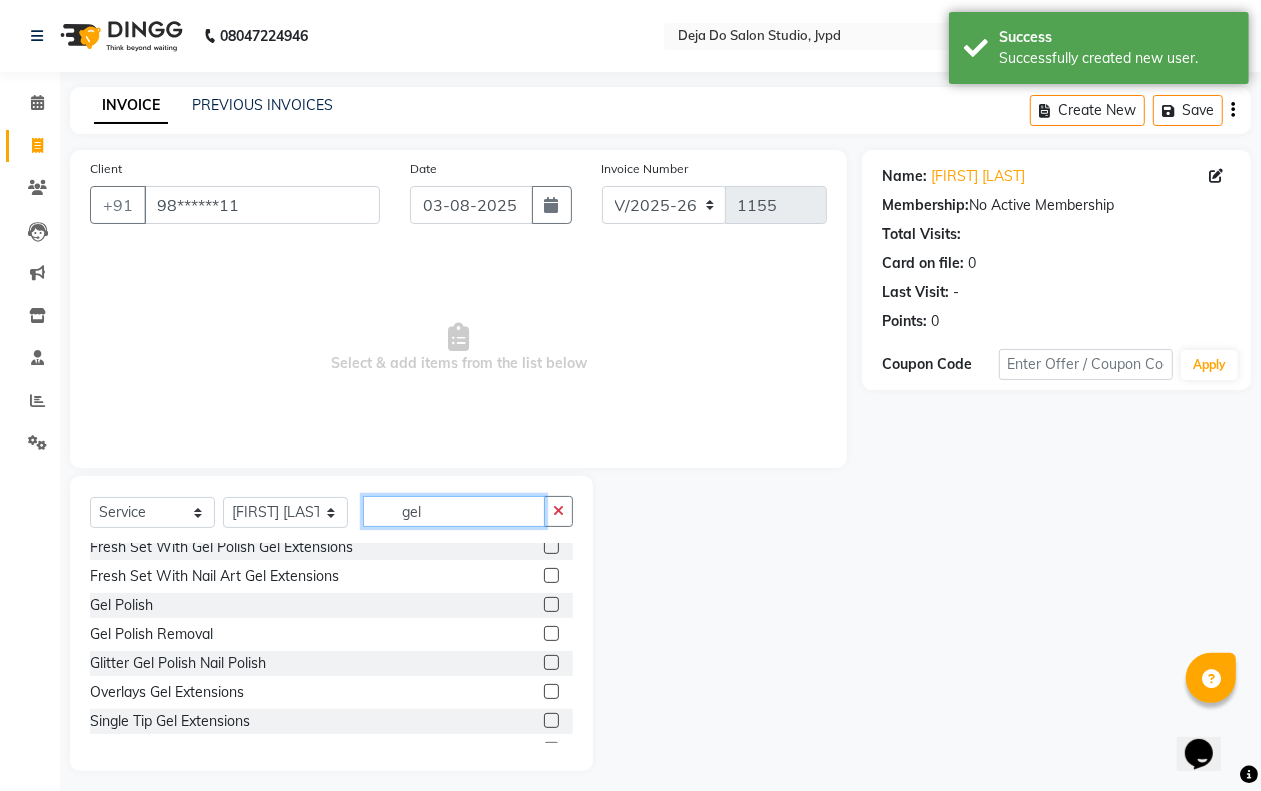 scroll, scrollTop: 205, scrollLeft: 0, axis: vertical 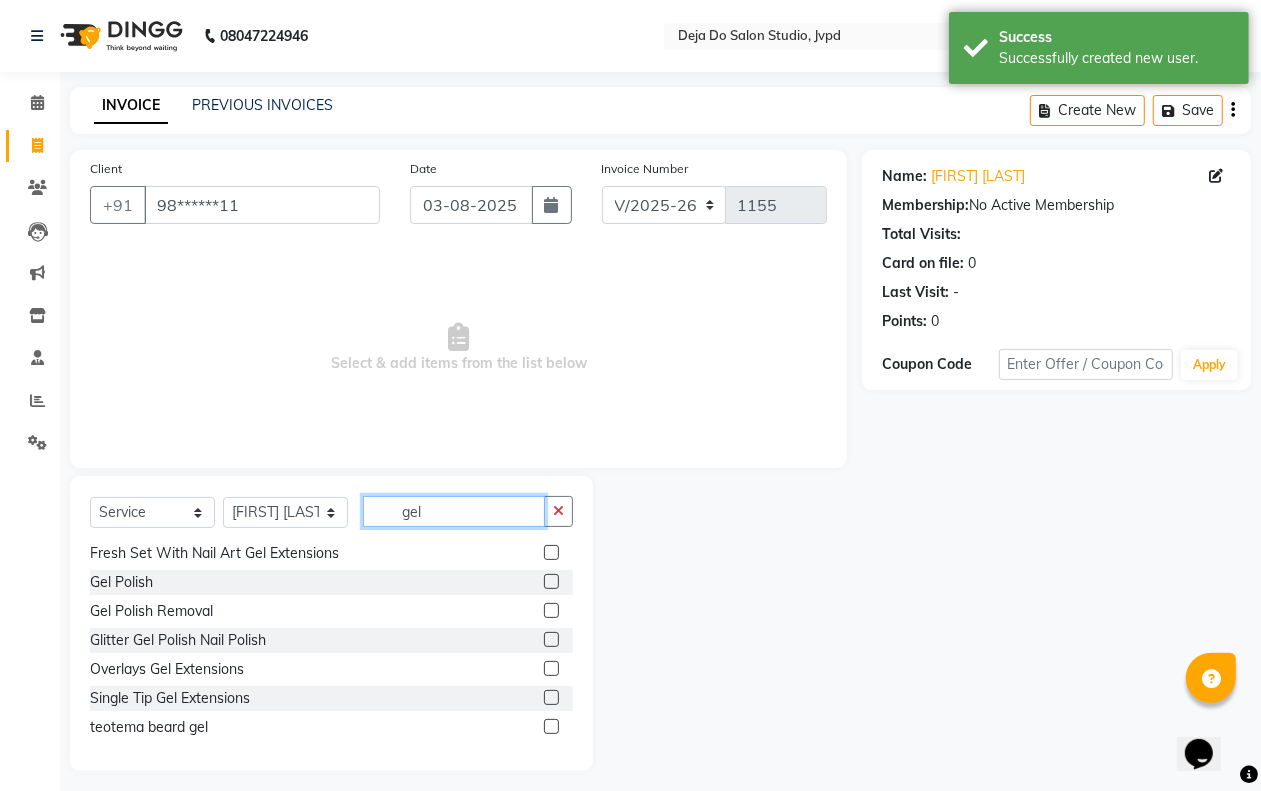type on "gel" 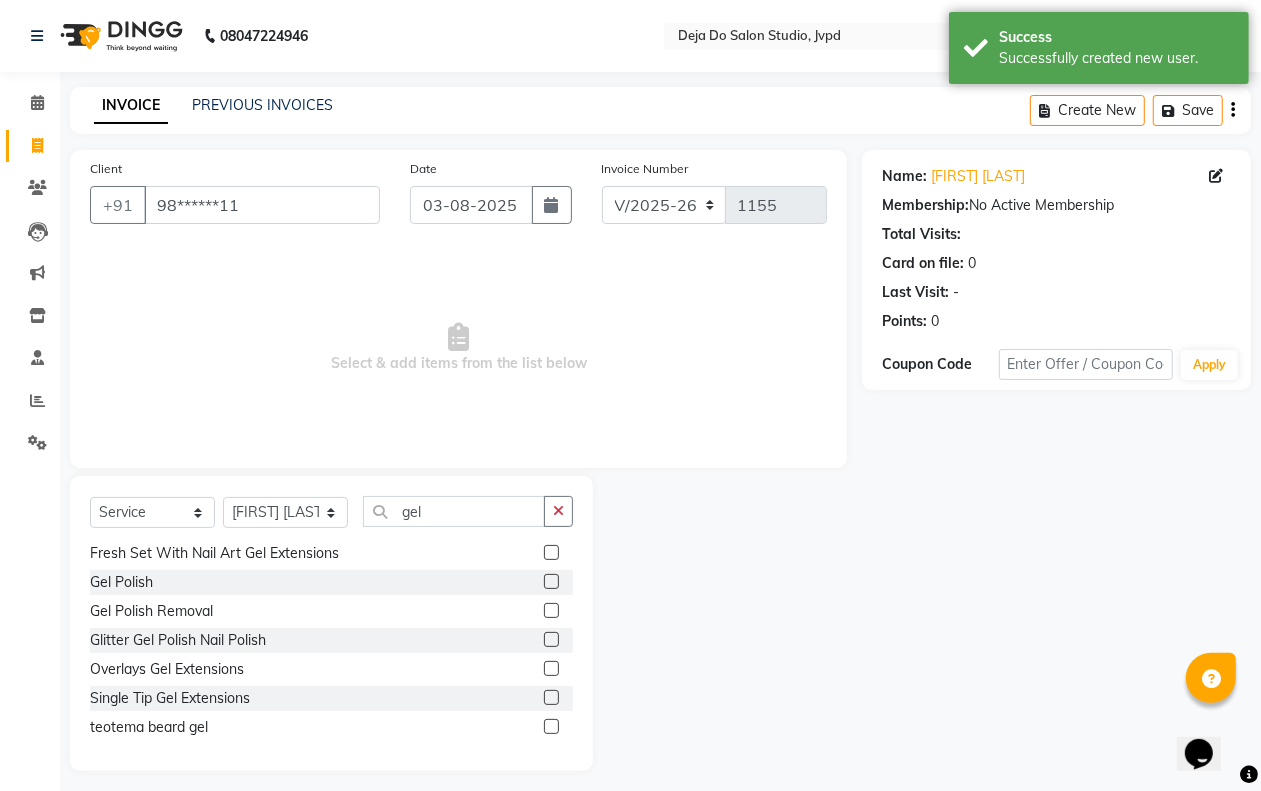 click 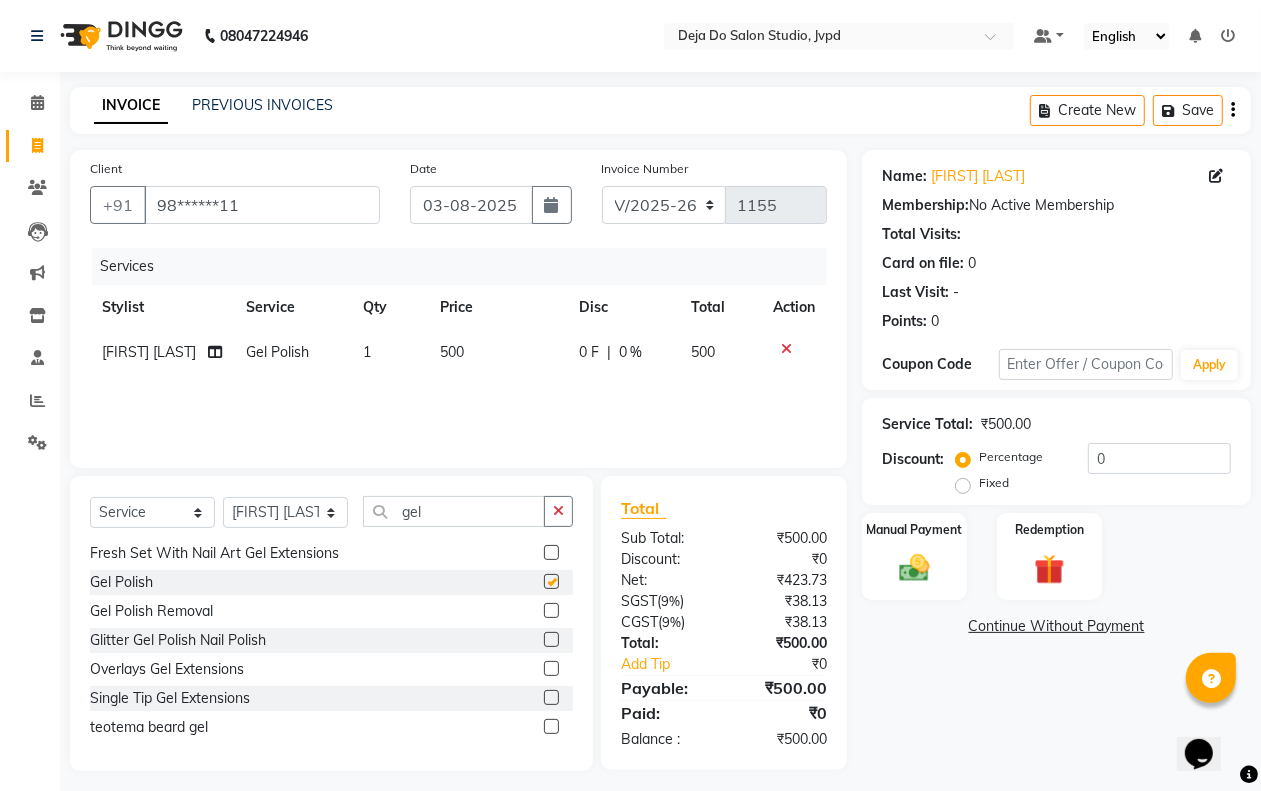 checkbox on "false" 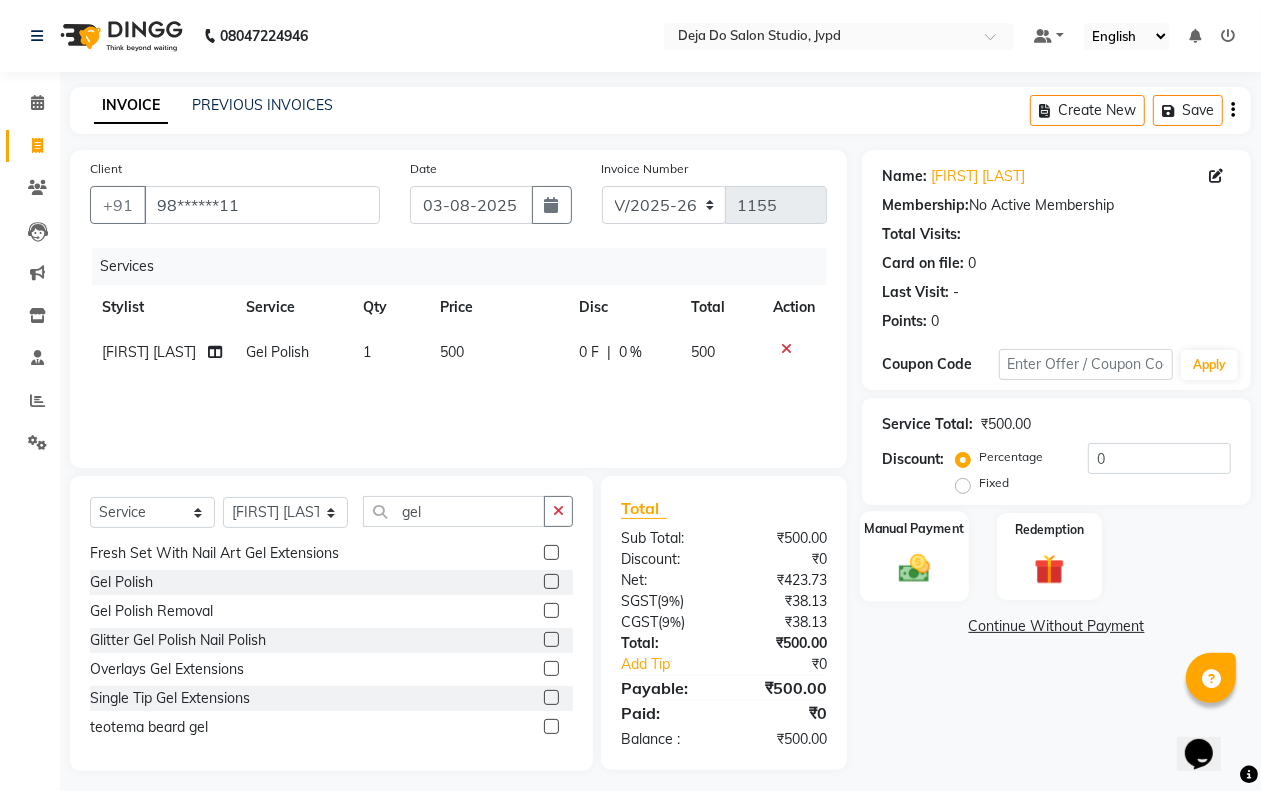 click 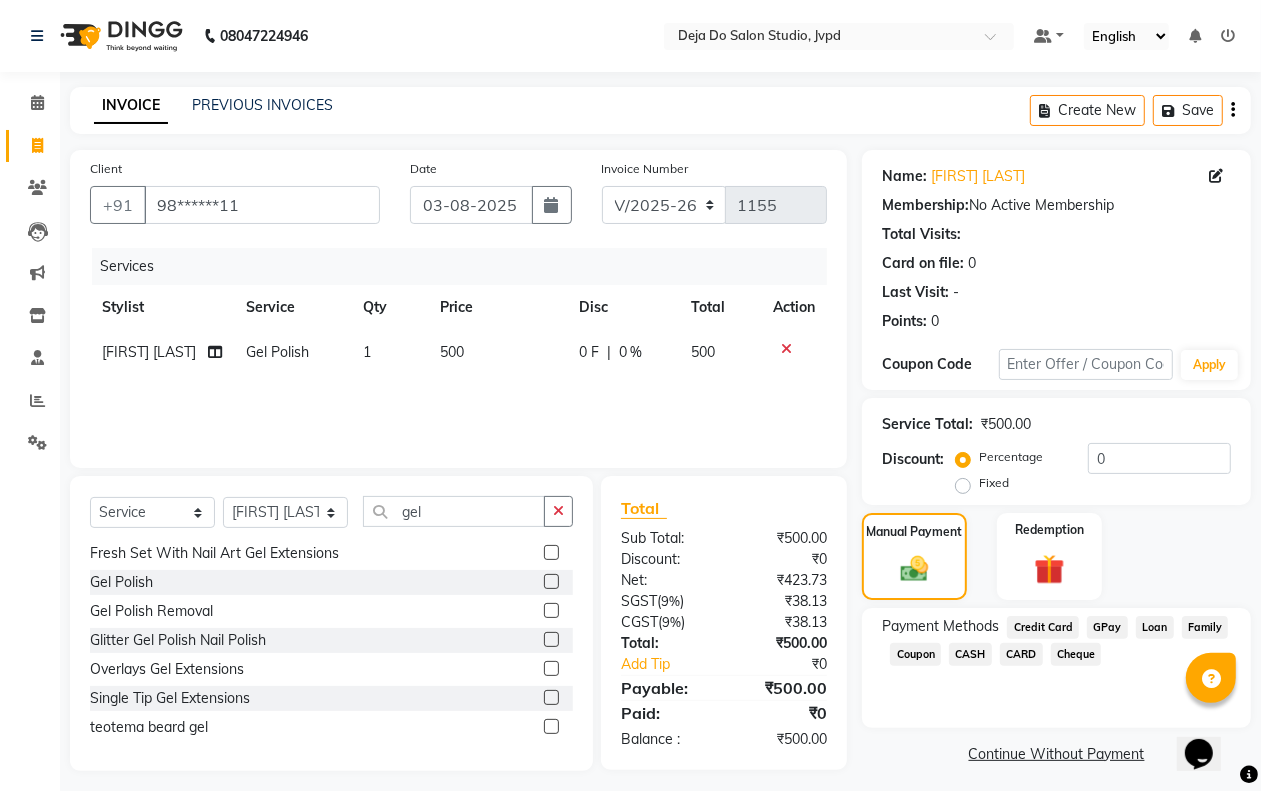 click on "CASH" 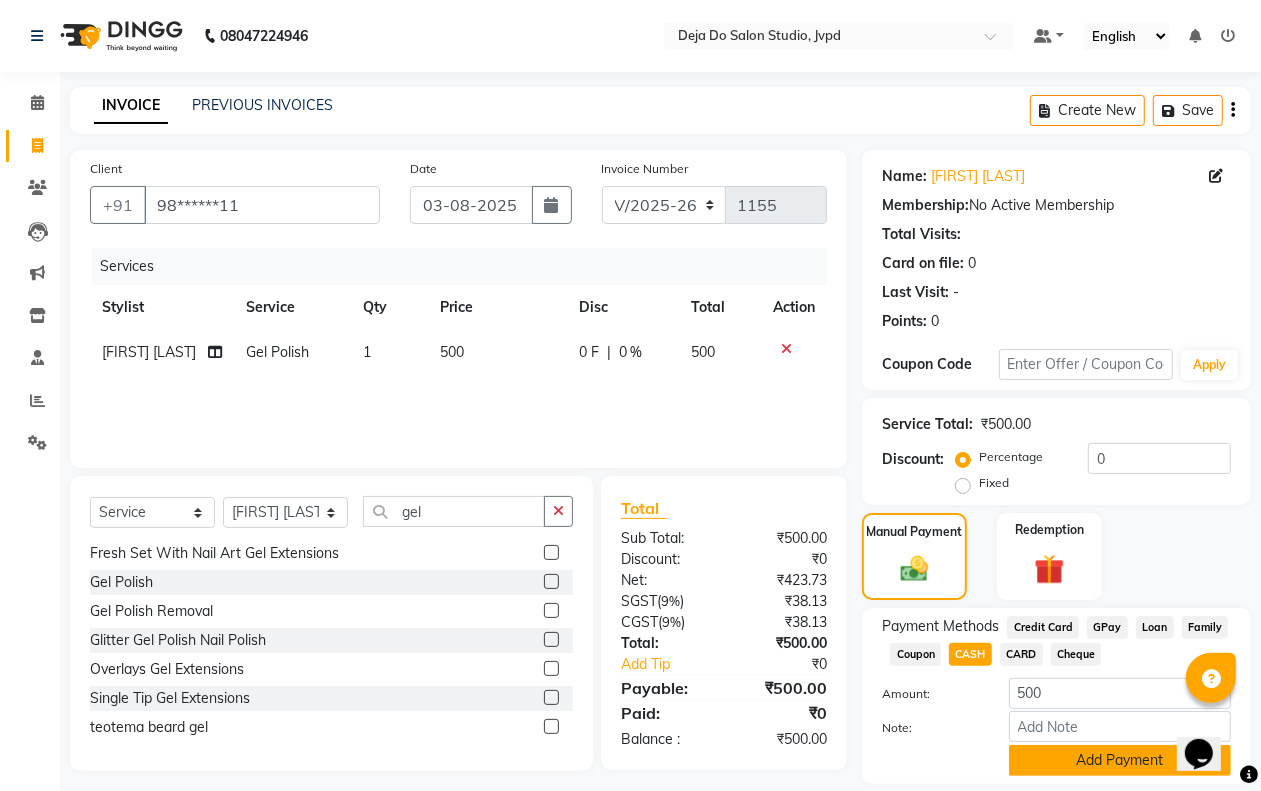 click on "Add Payment" 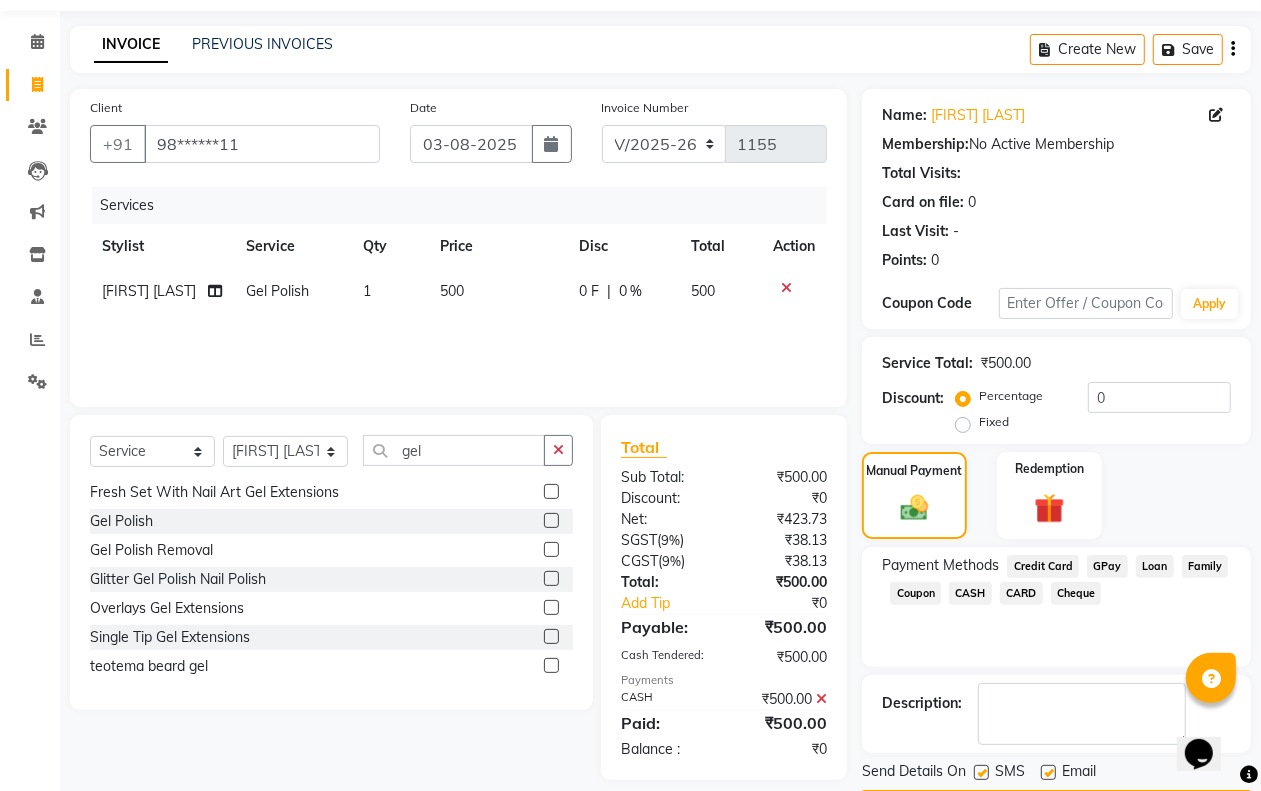 scroll, scrollTop: 121, scrollLeft: 0, axis: vertical 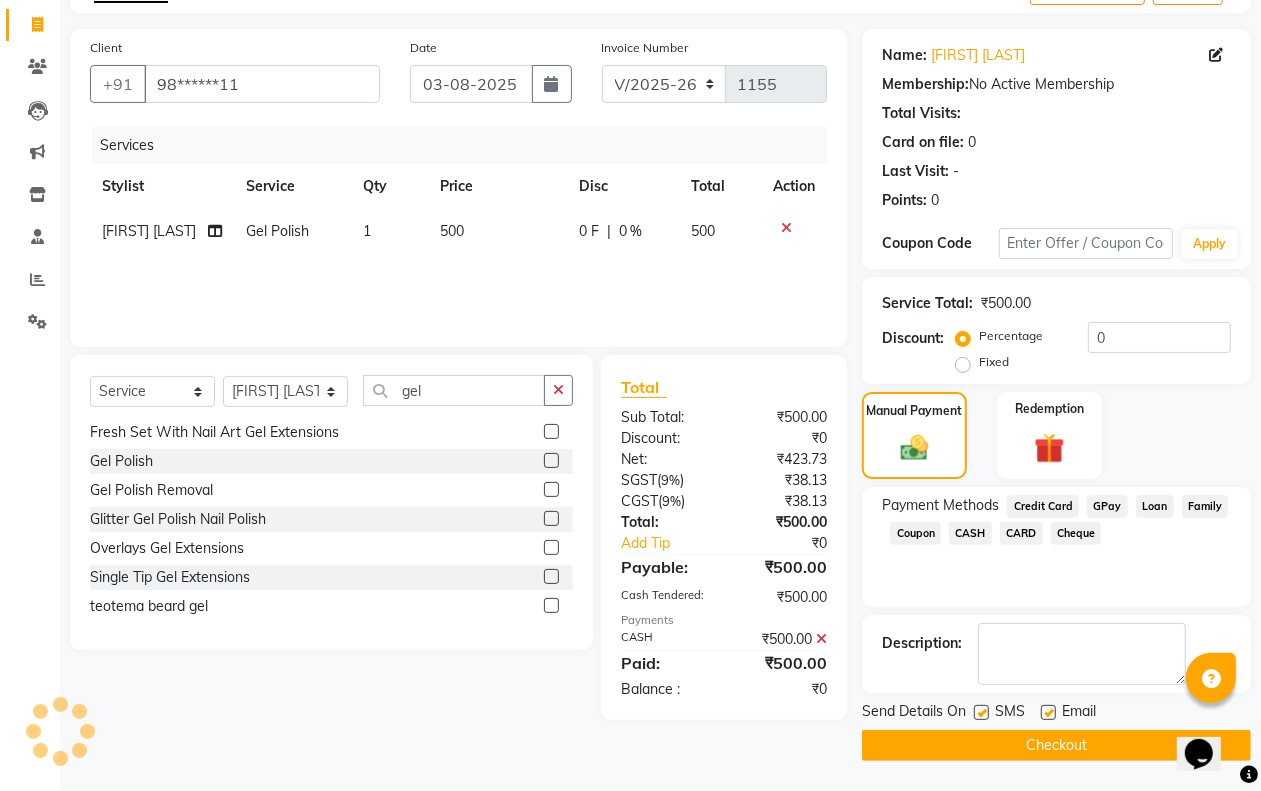 click on "Checkout" 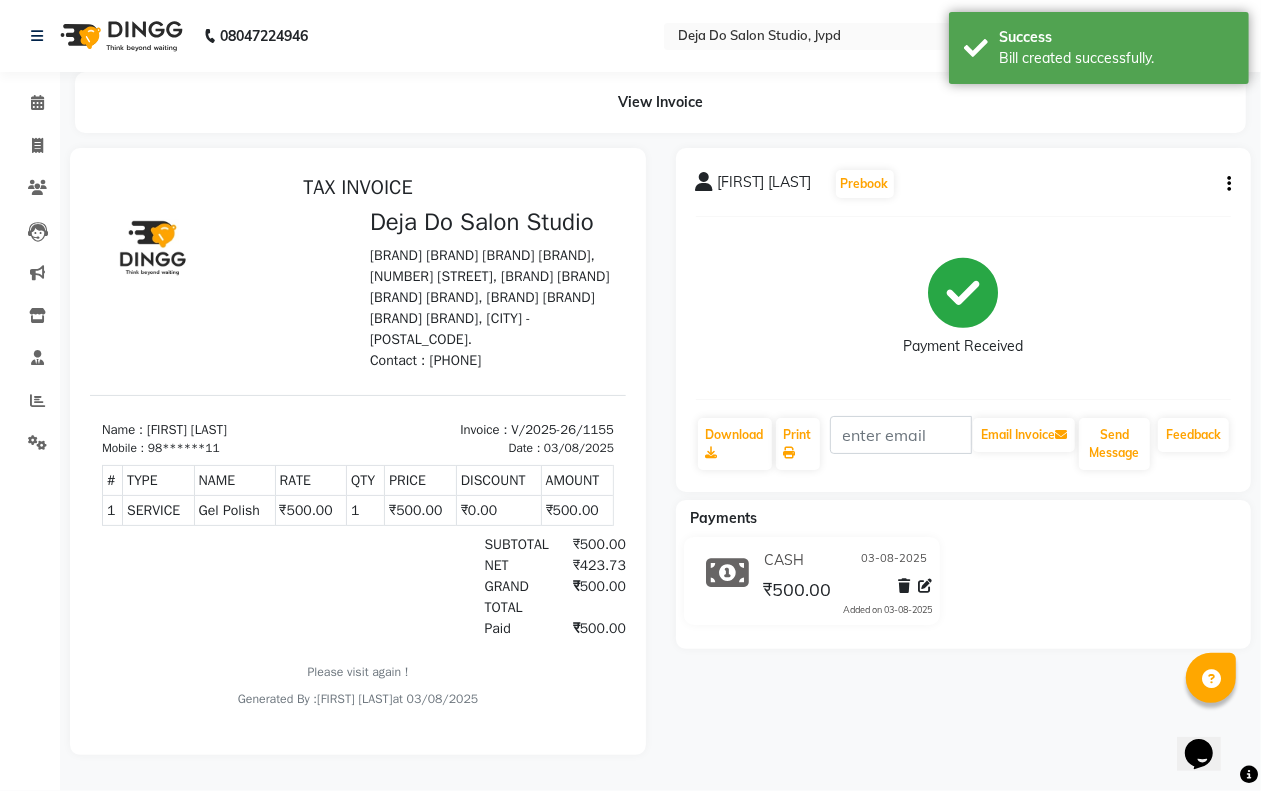 scroll, scrollTop: 0, scrollLeft: 0, axis: both 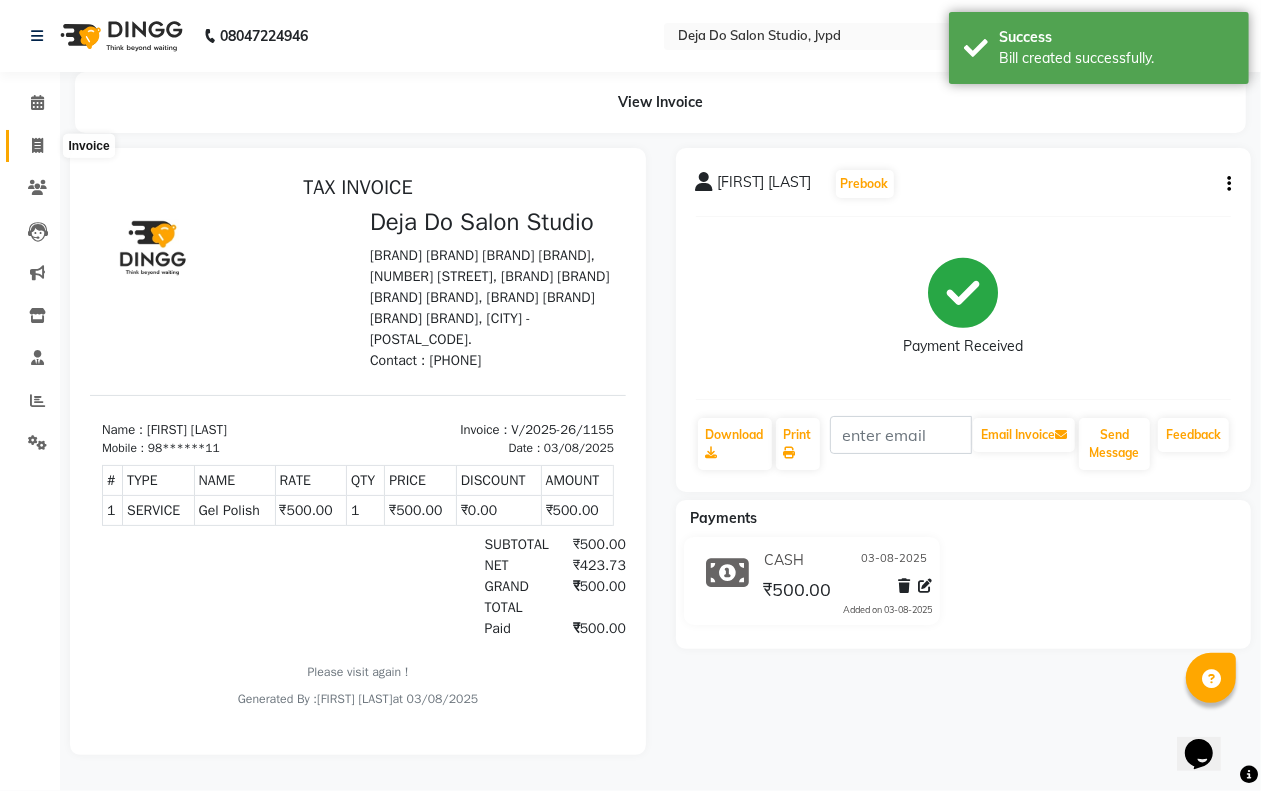 click 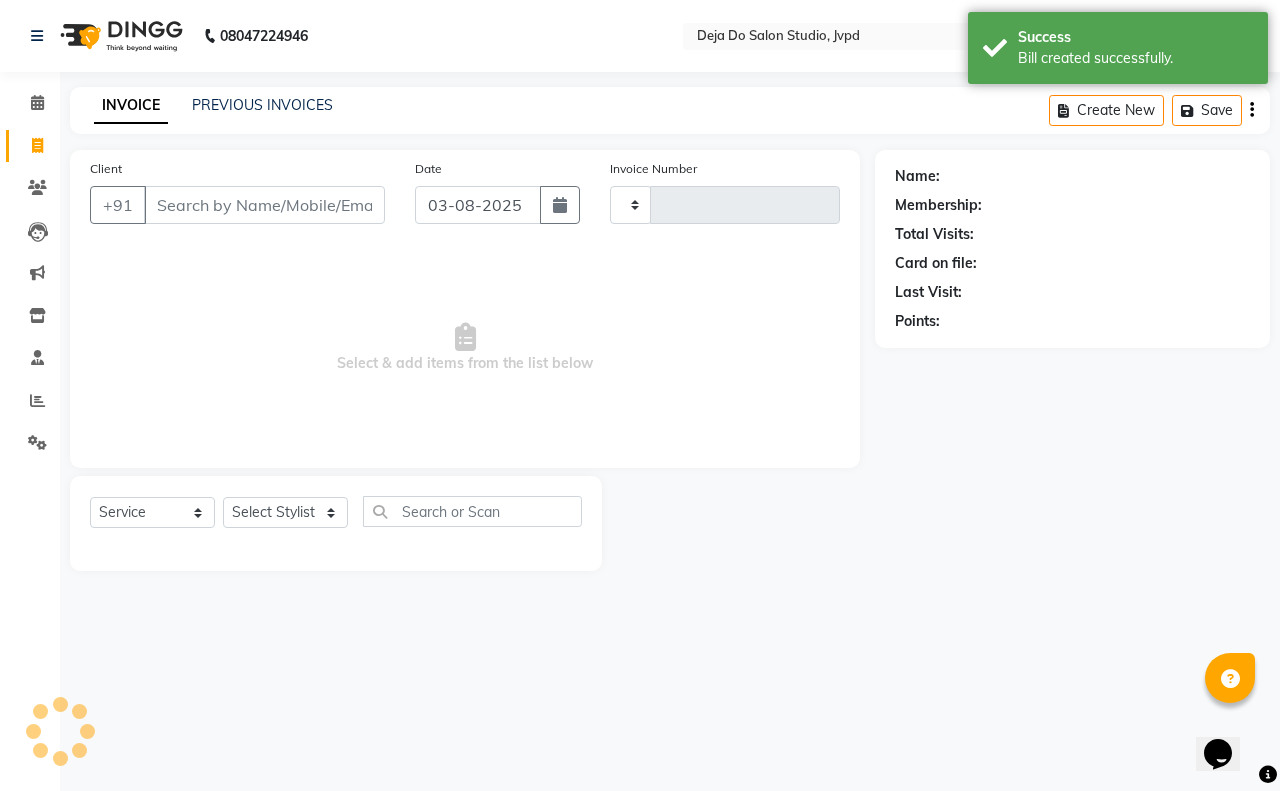 type on "1156" 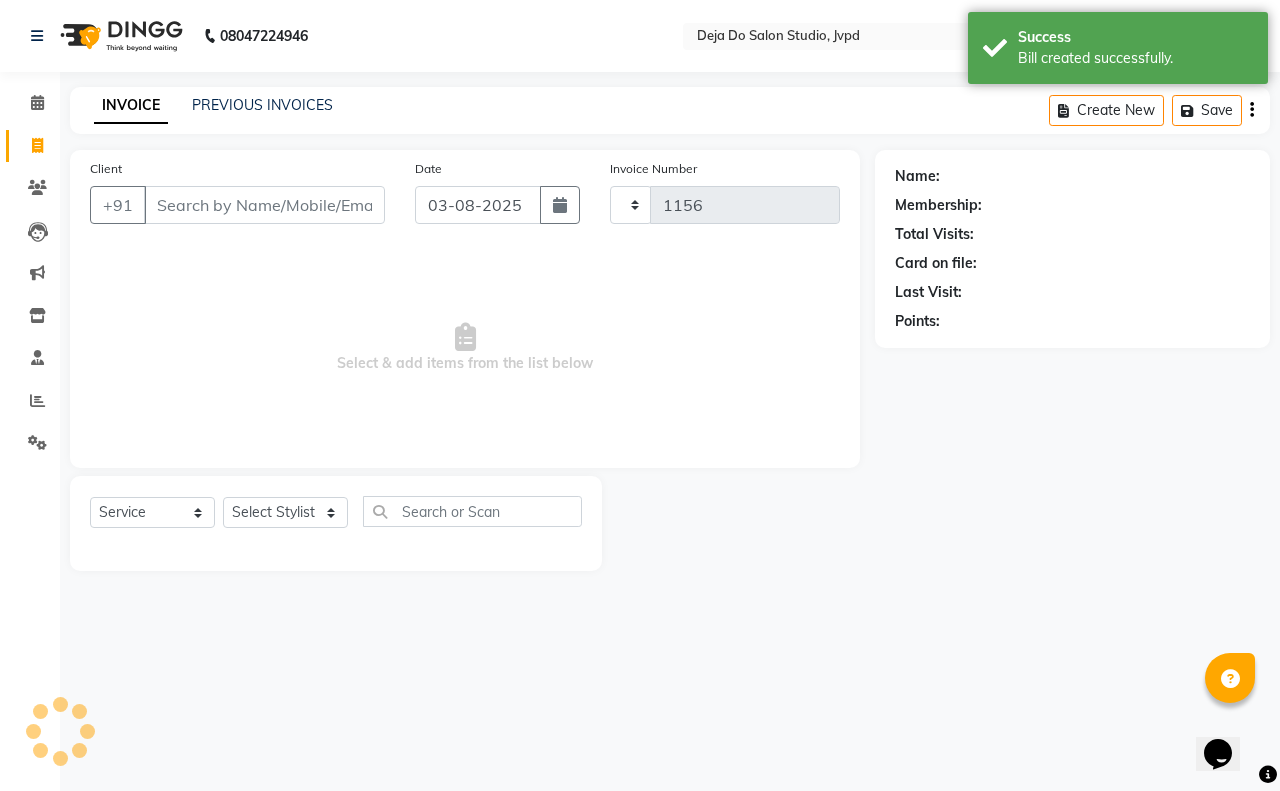 select on "7295" 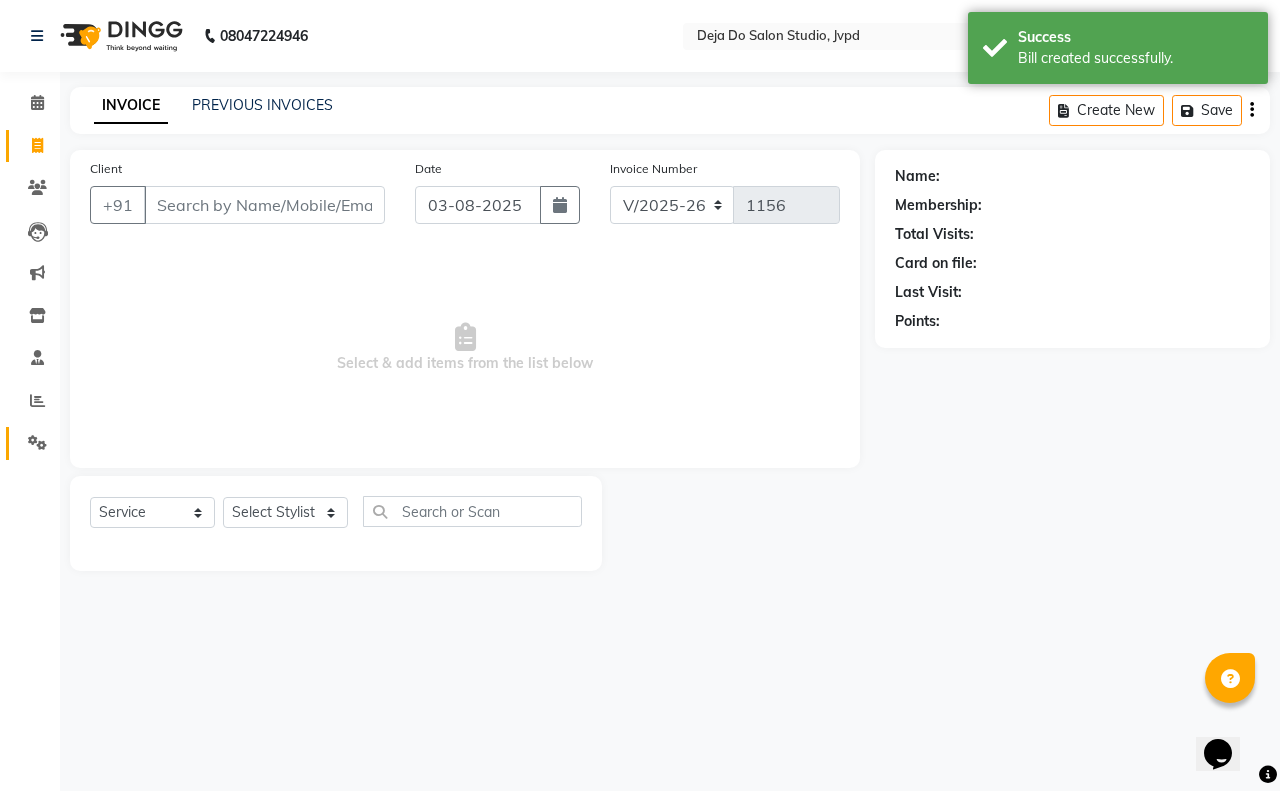 click on "Settings" 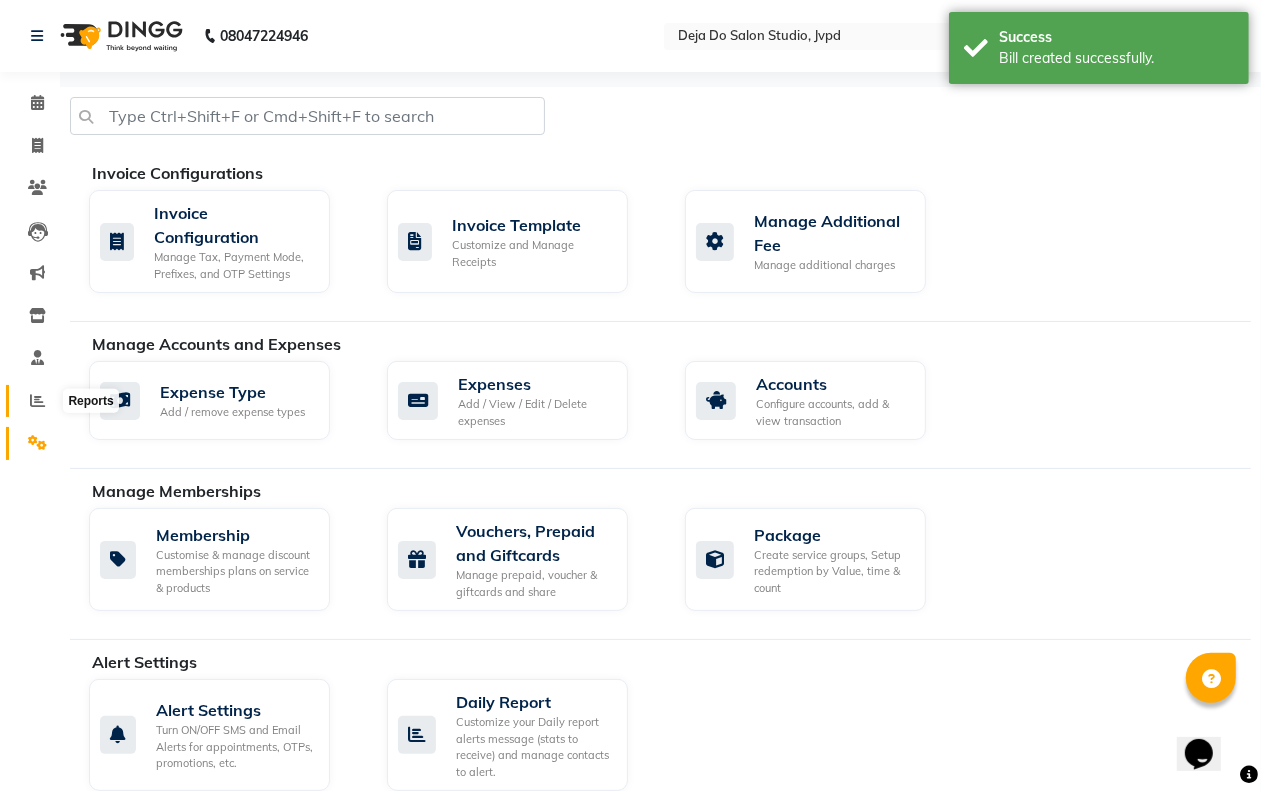 click 